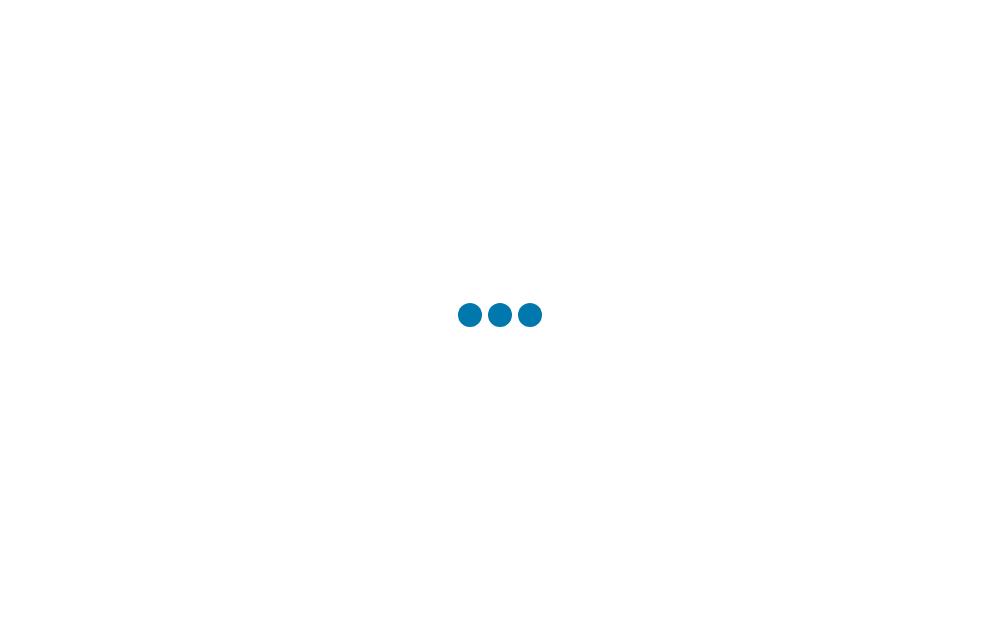 scroll, scrollTop: 0, scrollLeft: 0, axis: both 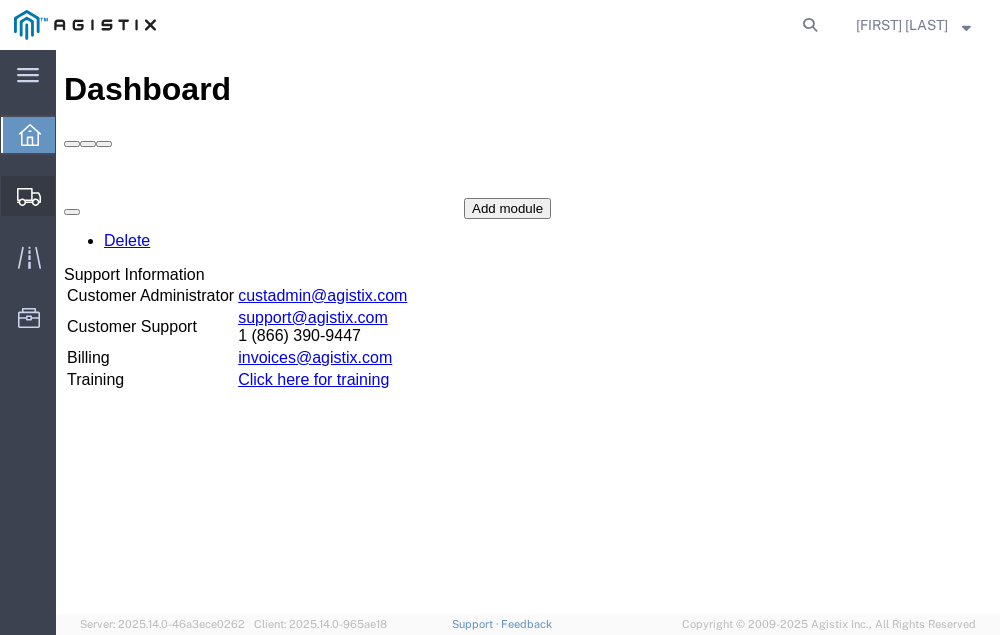 click on "Shipment Manager" 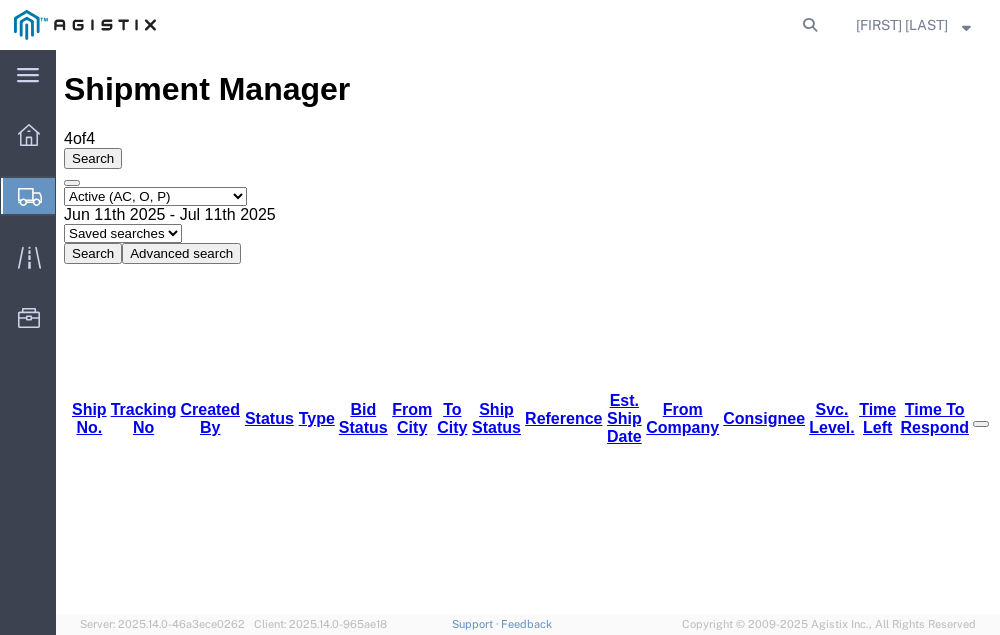 click on "[NUMBER]" at bounding box center (123, 1873) 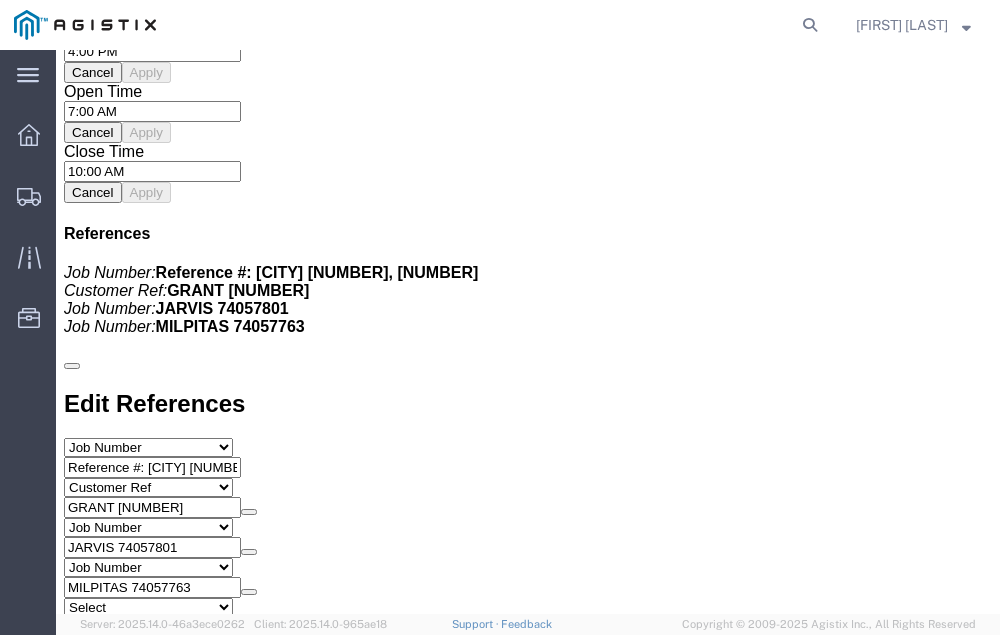 scroll, scrollTop: 2317, scrollLeft: 0, axis: vertical 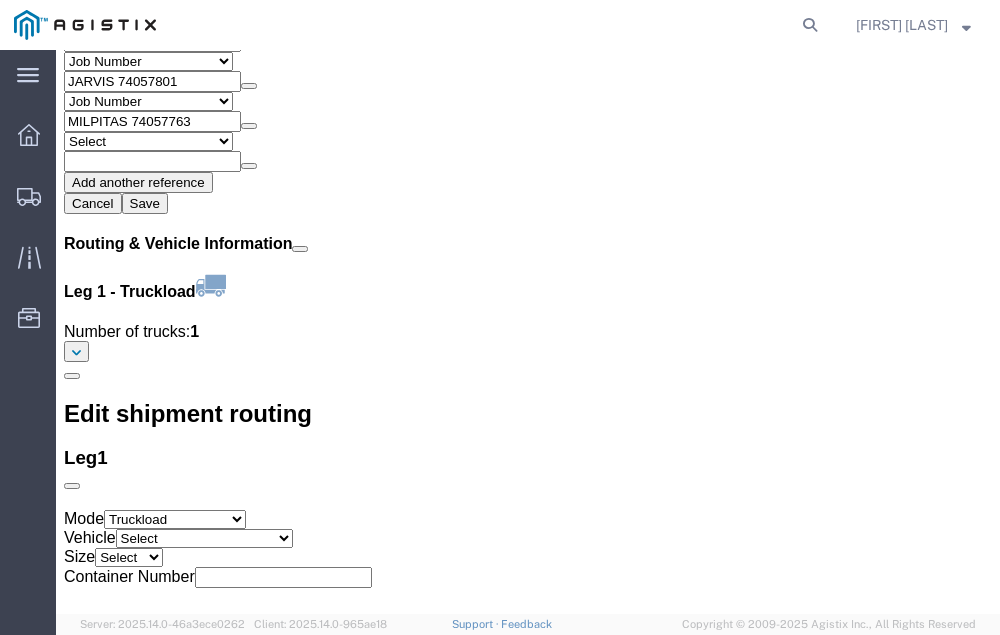 click on "Confirm" 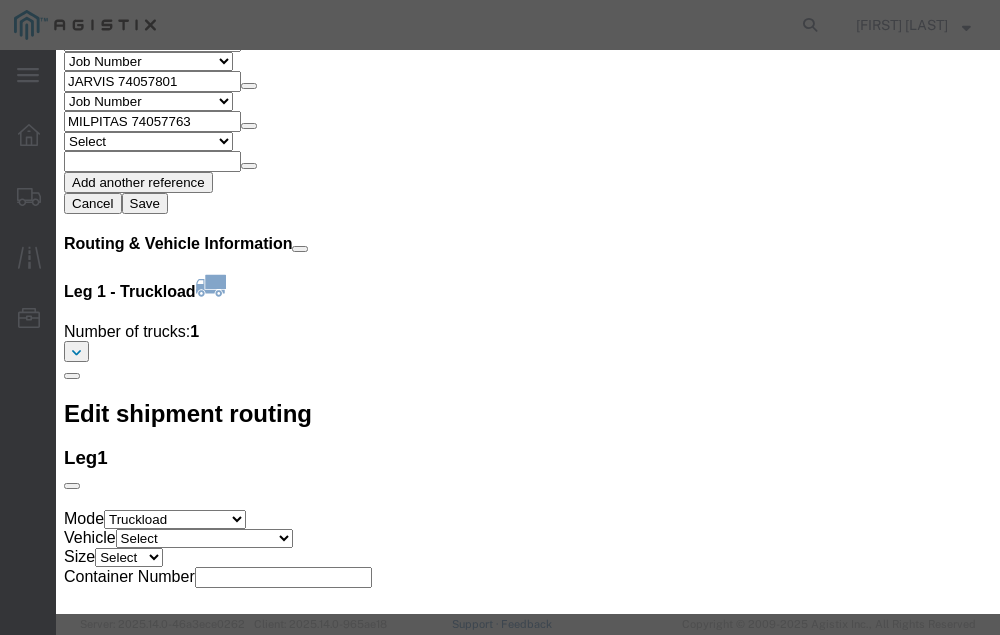click 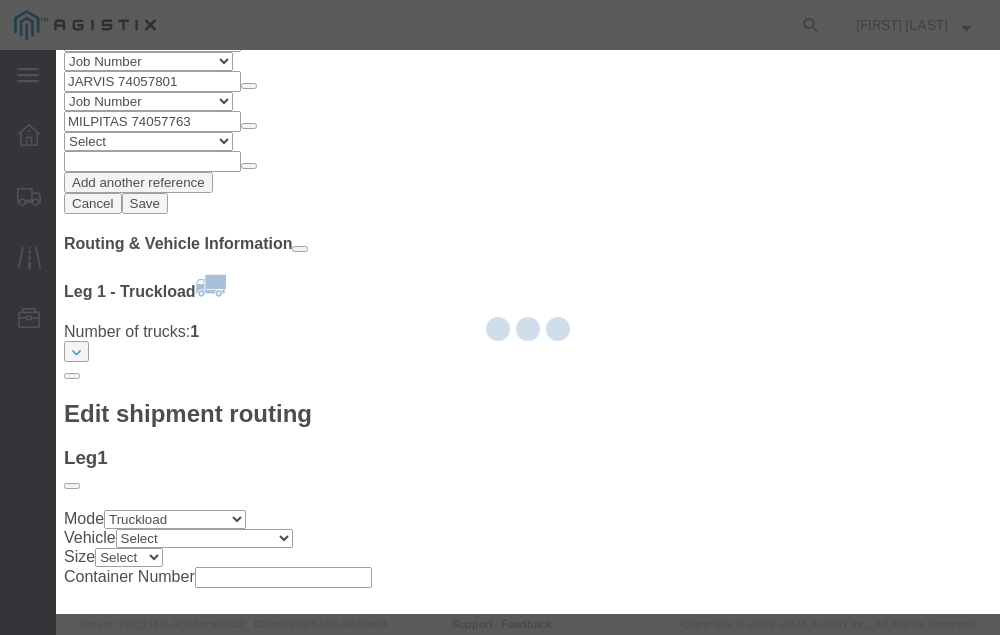 type on "[FIRST] [LAST]" 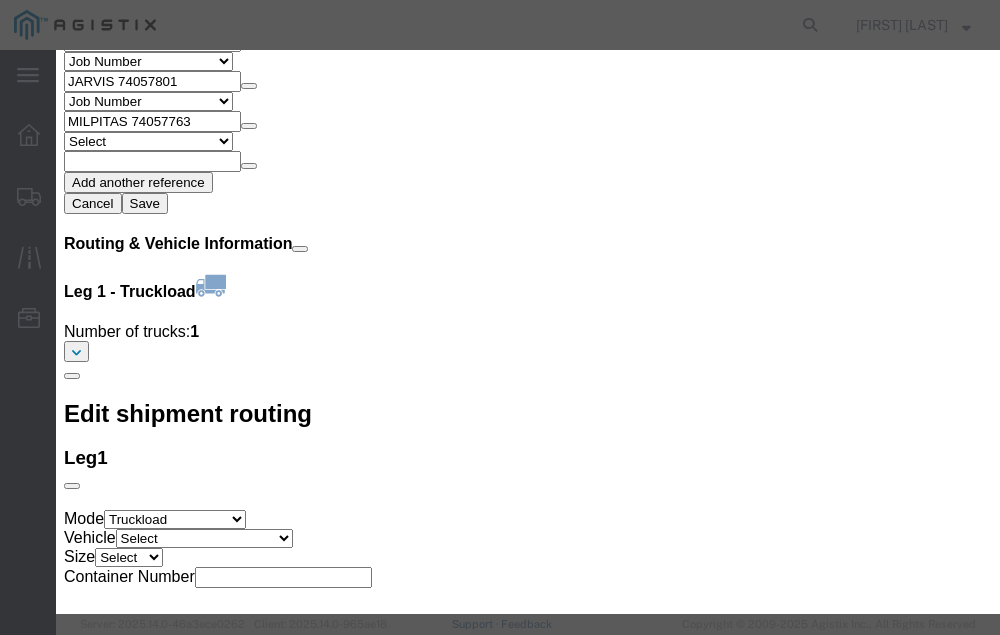 click 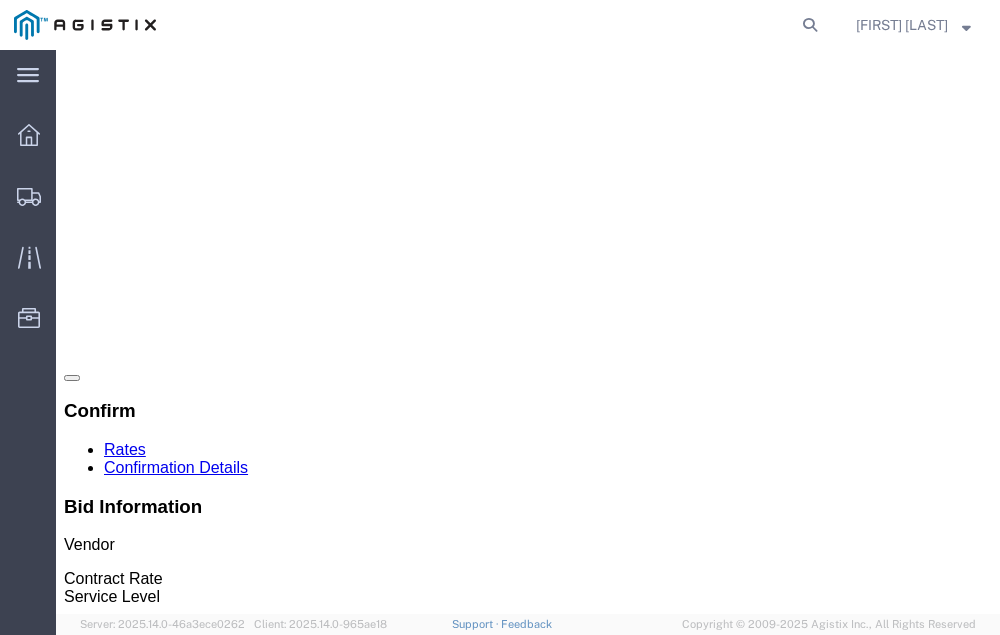 scroll, scrollTop: 0, scrollLeft: 0, axis: both 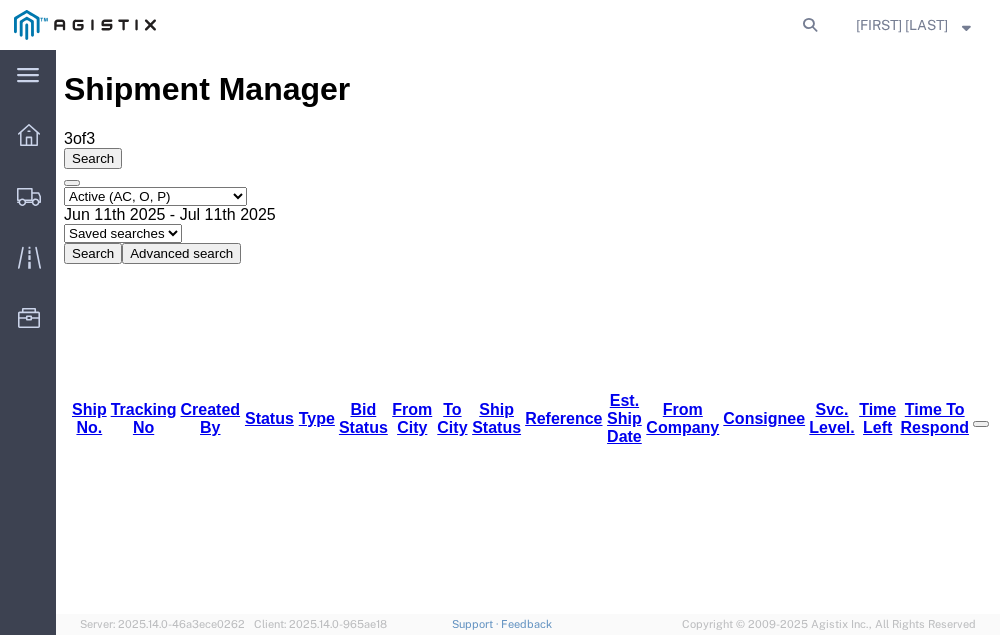 click on "56166351" at bounding box center (119, 1661) 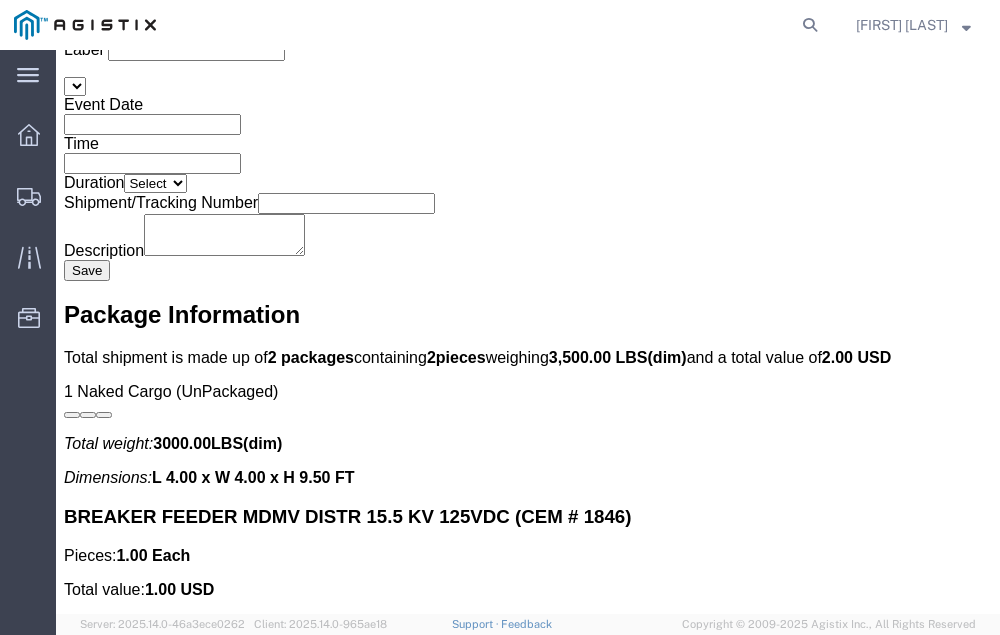 scroll, scrollTop: 3410, scrollLeft: 0, axis: vertical 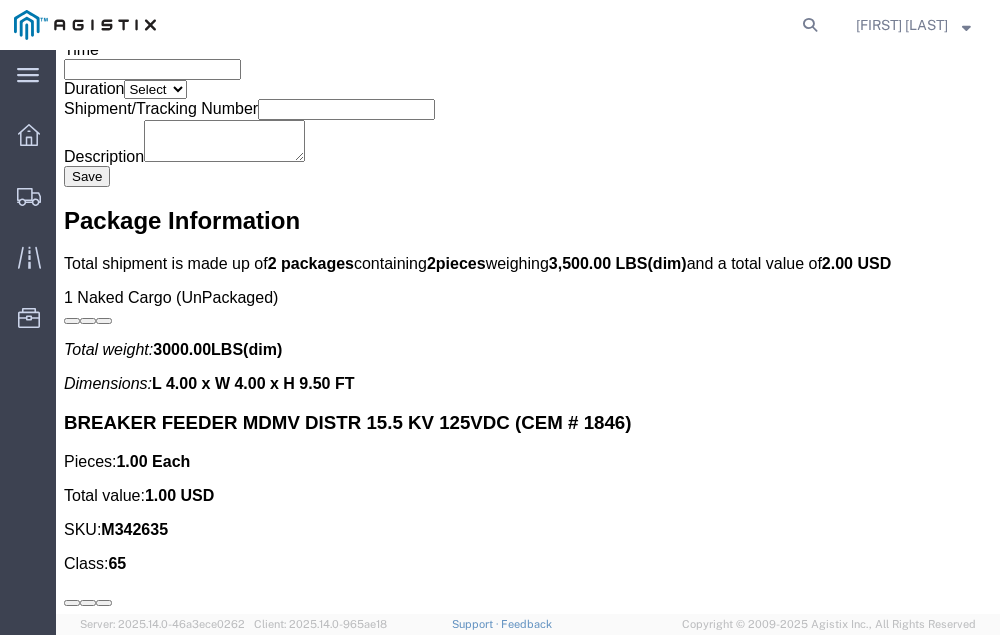 click on "Confirm" 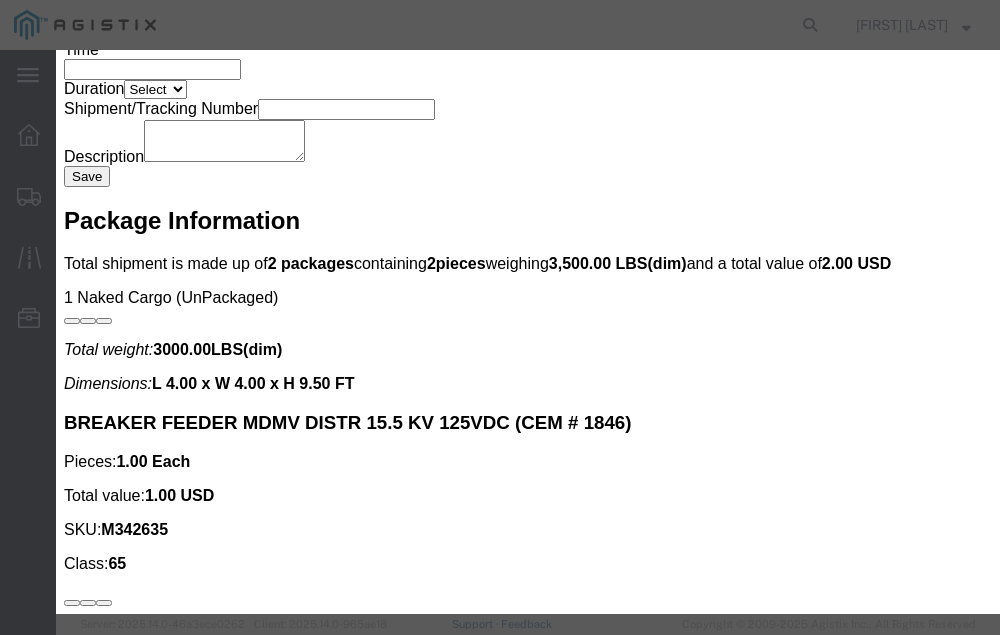 click 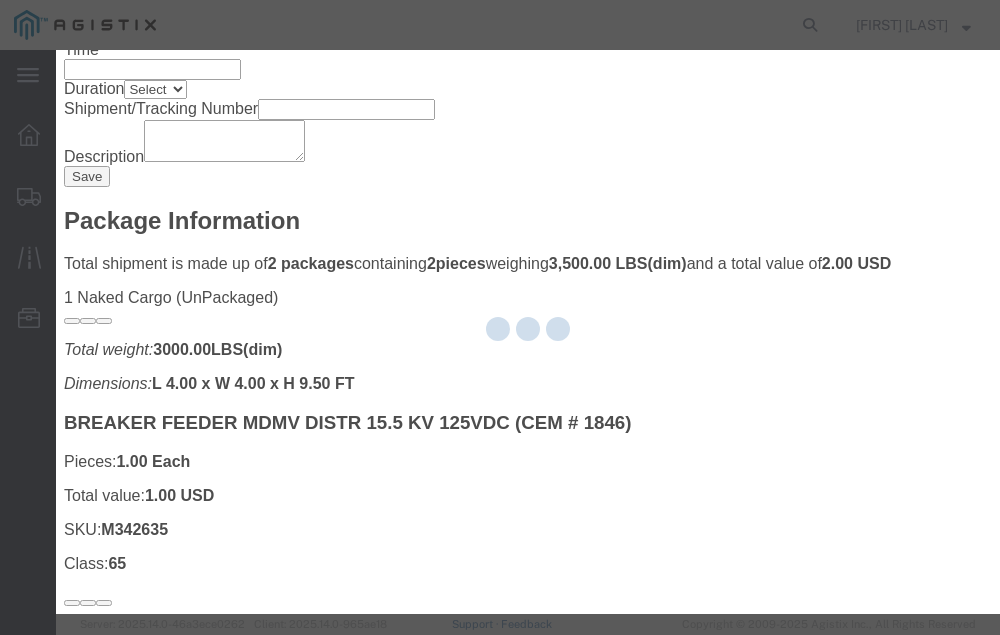 type on "[FIRST] [LAST]" 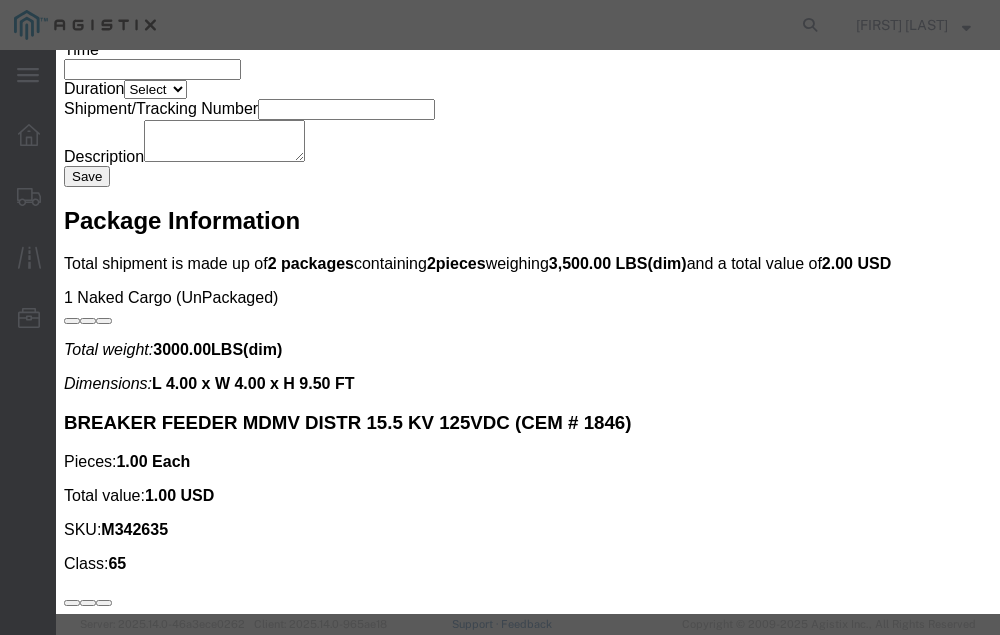 click 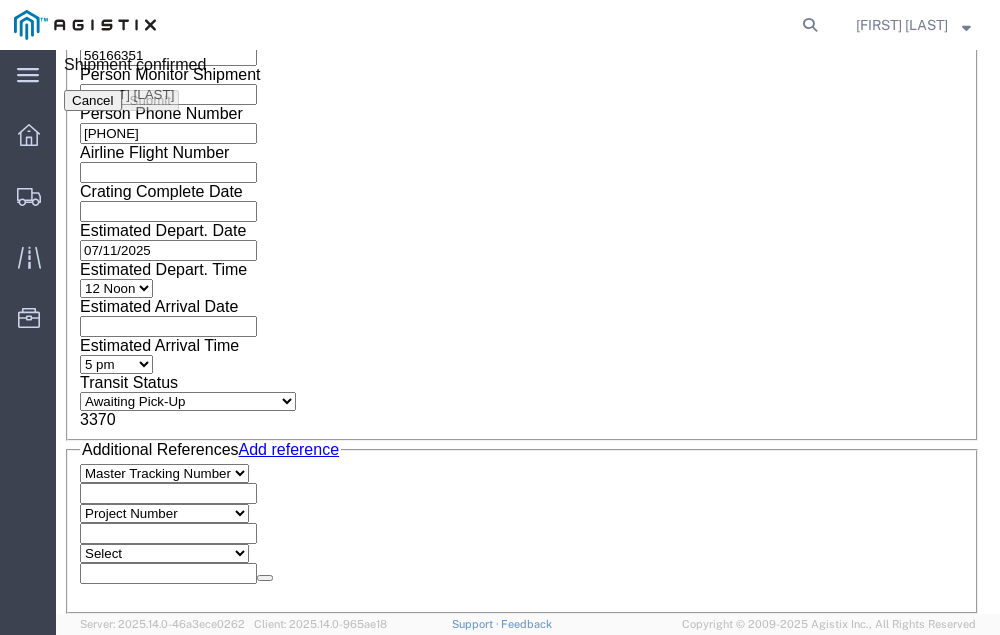 scroll, scrollTop: 0, scrollLeft: 0, axis: both 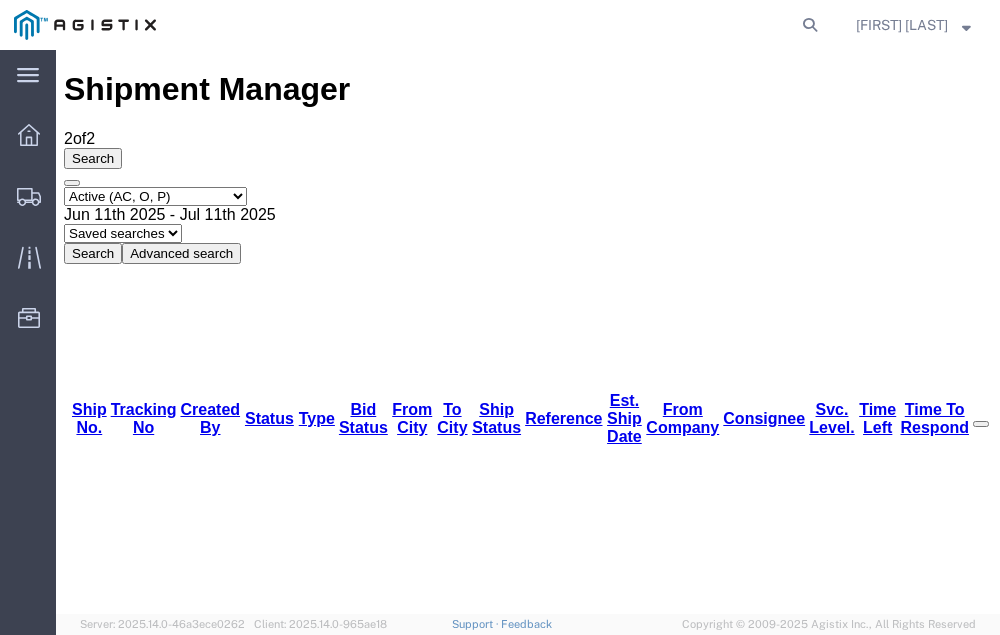 click on "56166470" at bounding box center [119, 1449] 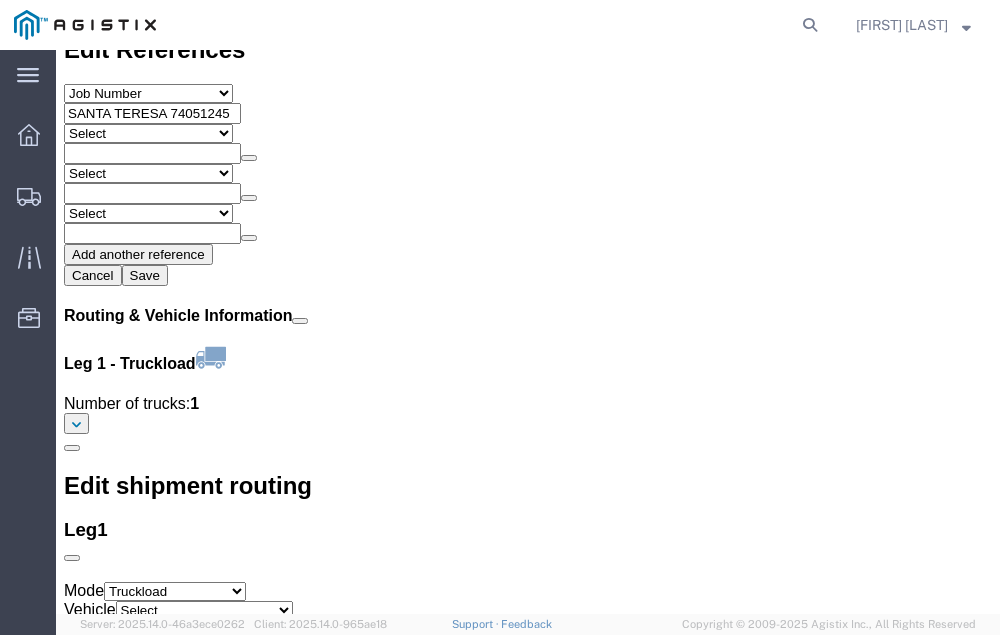 scroll, scrollTop: 2231, scrollLeft: 0, axis: vertical 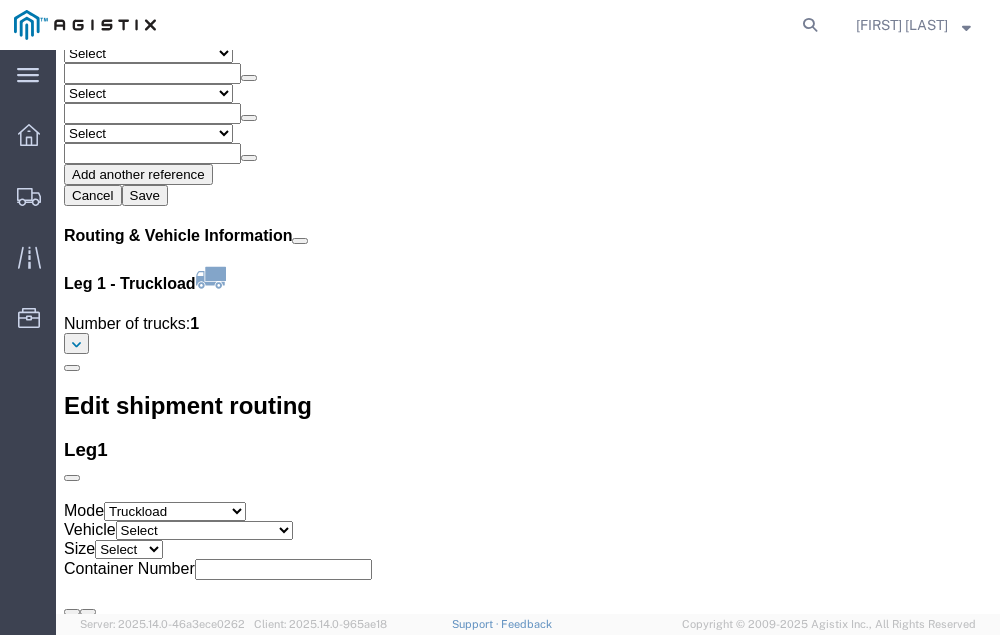 click on "Confirm" 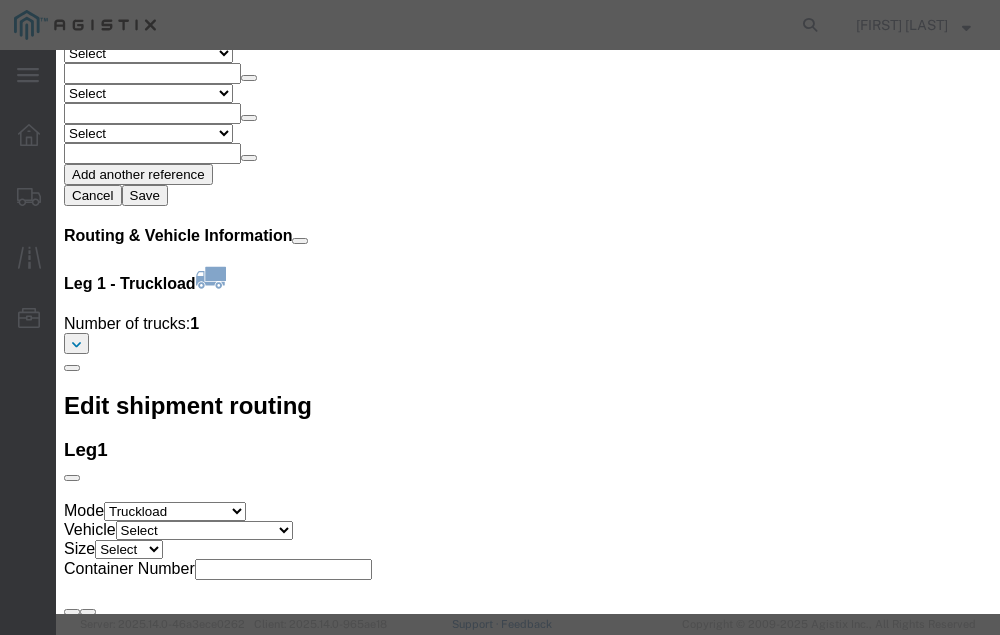click 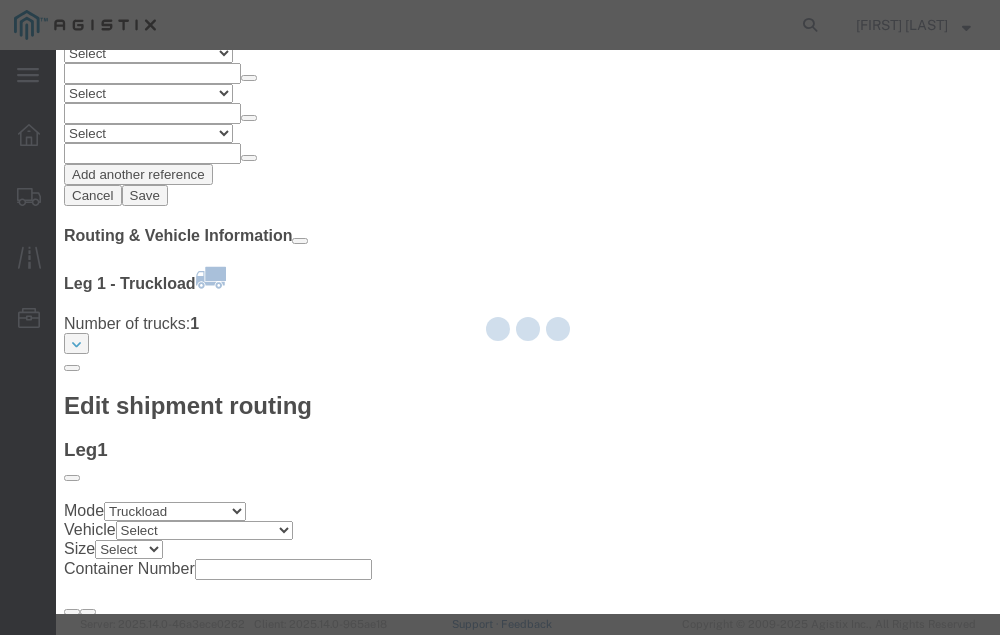 type on "[FIRST] [LAST]" 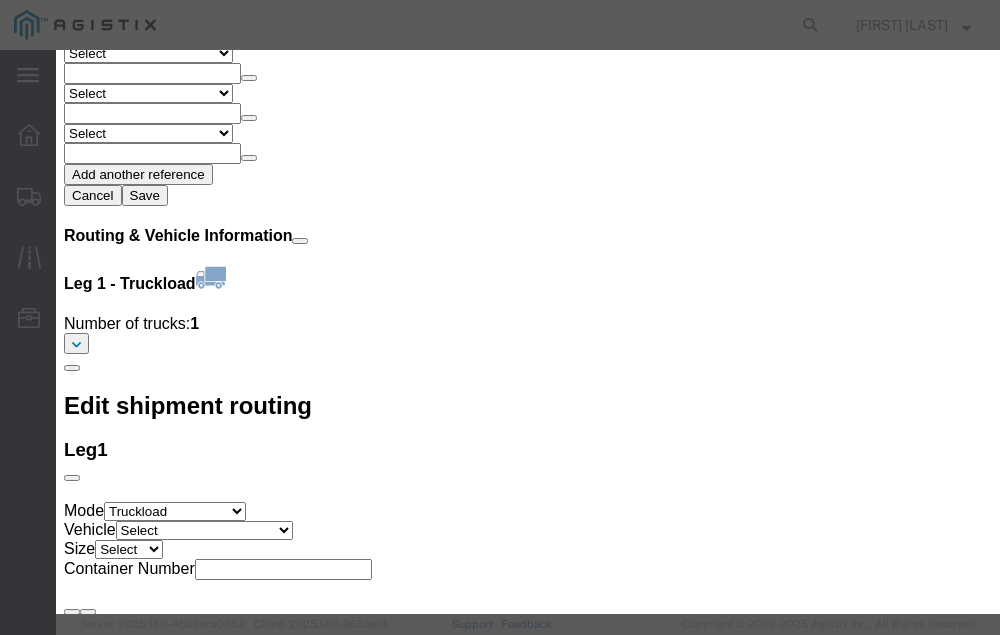 click 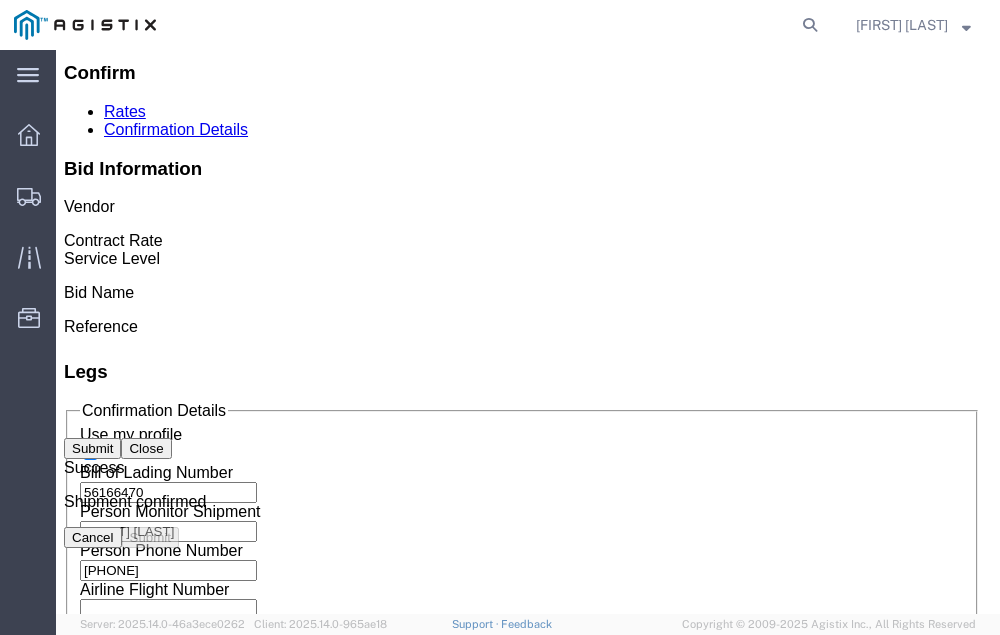 scroll, scrollTop: 0, scrollLeft: 0, axis: both 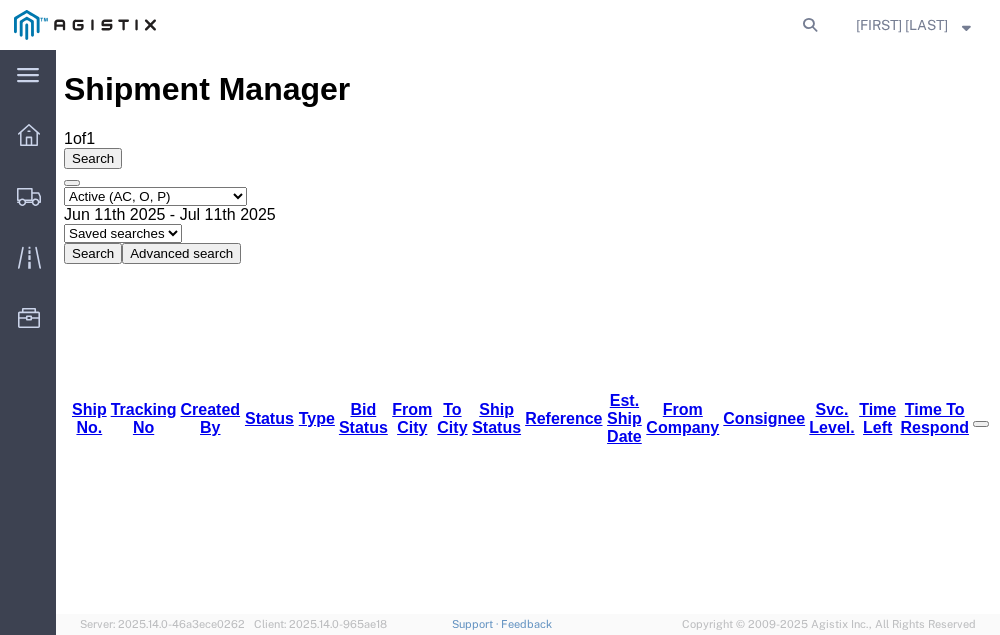 click on "56167066" at bounding box center [119, 1237] 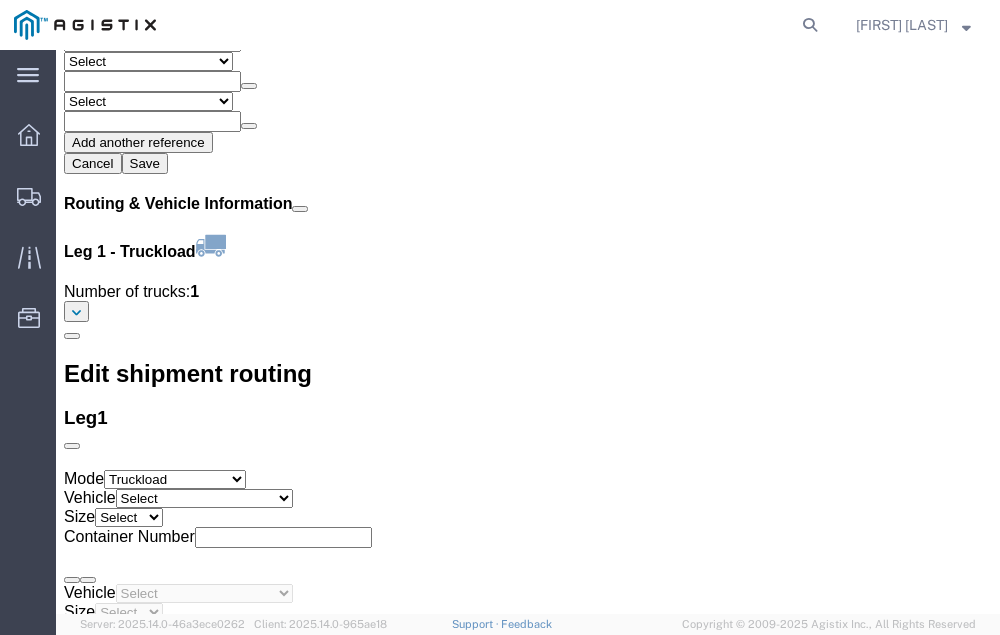 scroll, scrollTop: 2491, scrollLeft: 0, axis: vertical 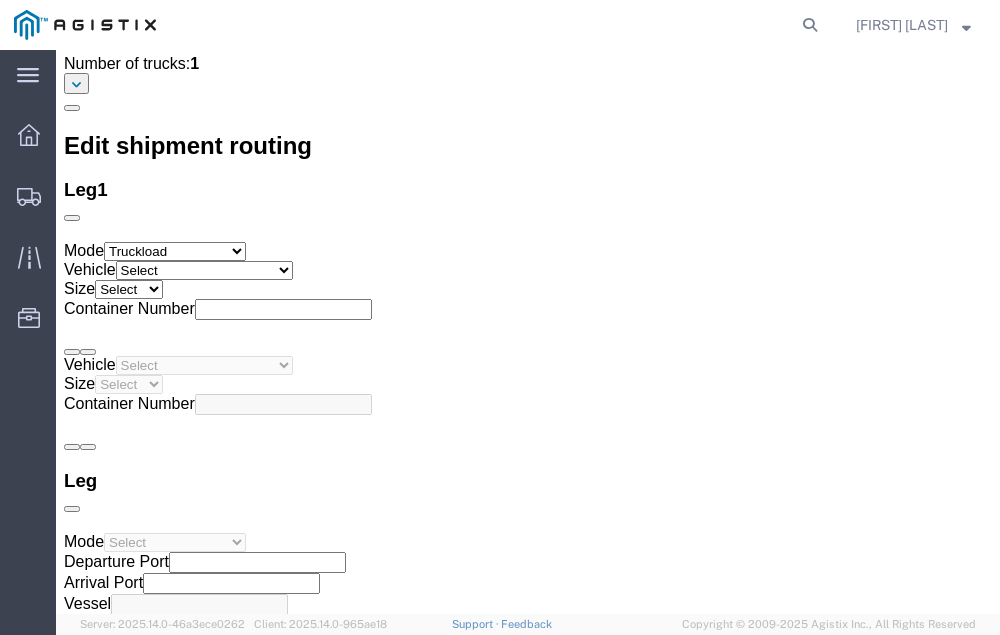 click on "Confirm" 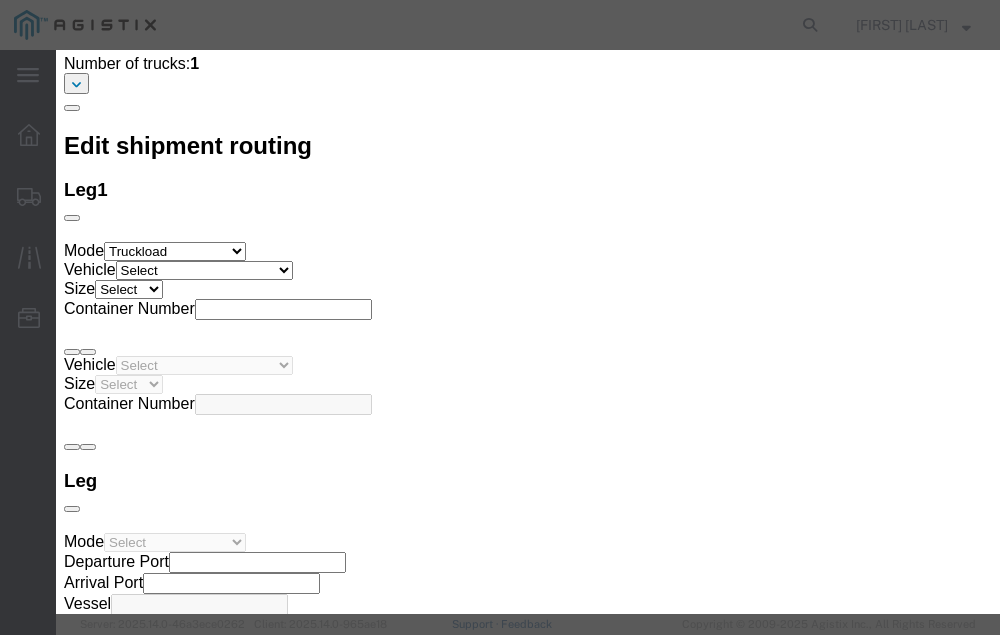 click 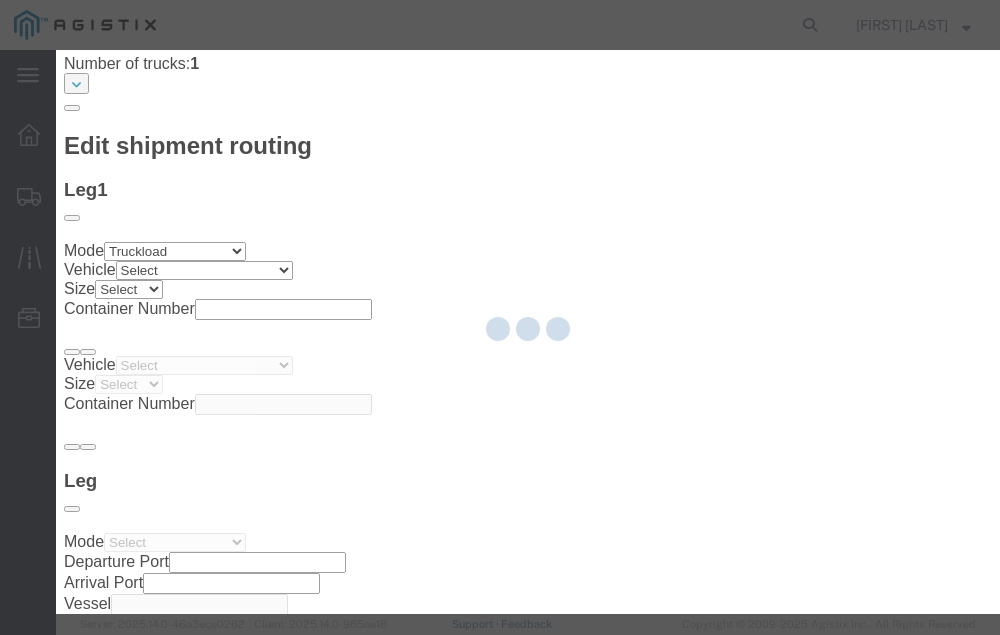 type on "[FIRST] [LAST]" 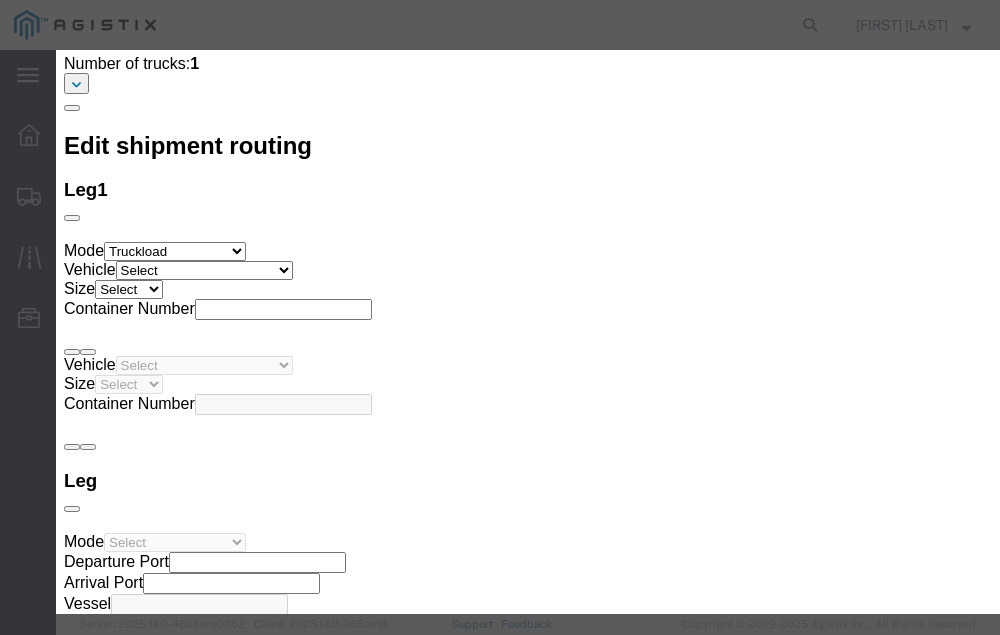 click 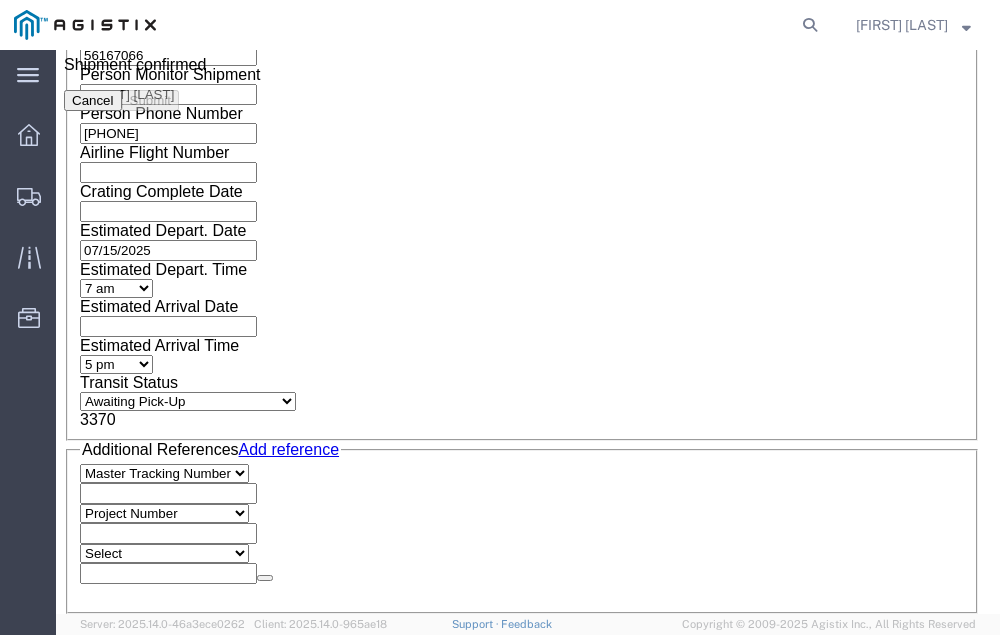 scroll, scrollTop: 0, scrollLeft: 0, axis: both 